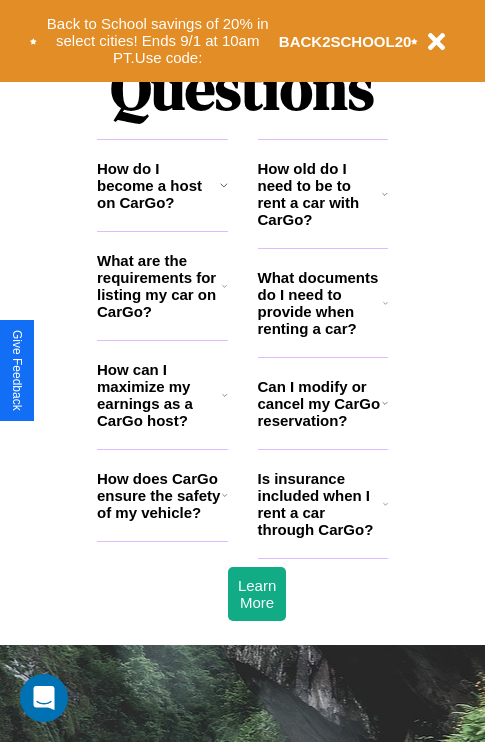 scroll, scrollTop: 2423, scrollLeft: 0, axis: vertical 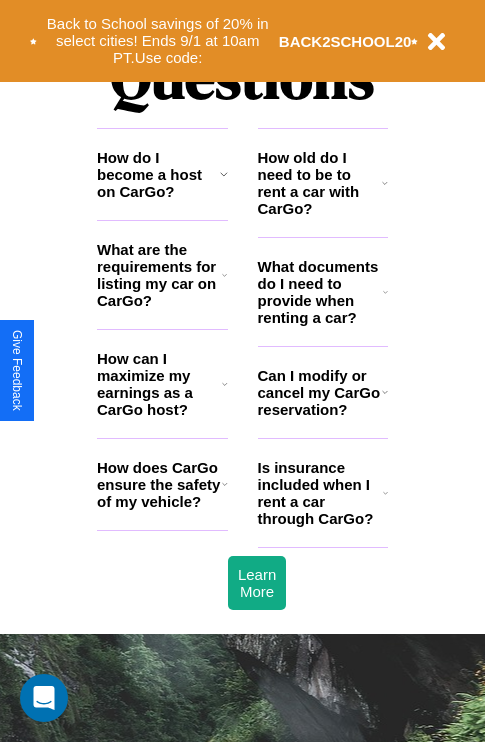 click 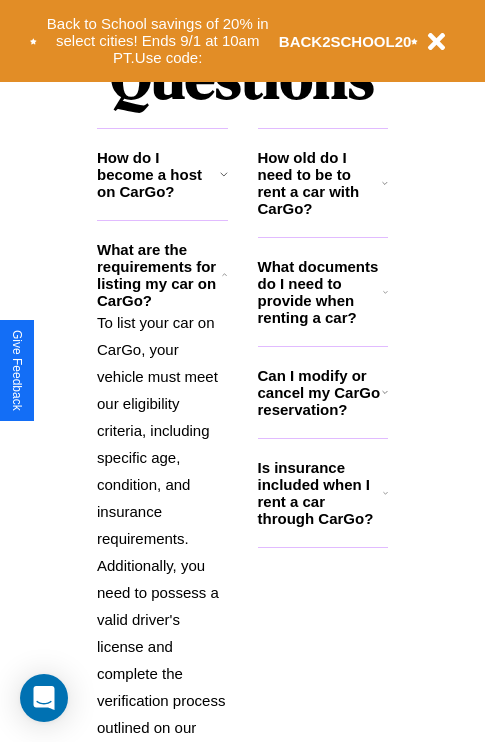 click 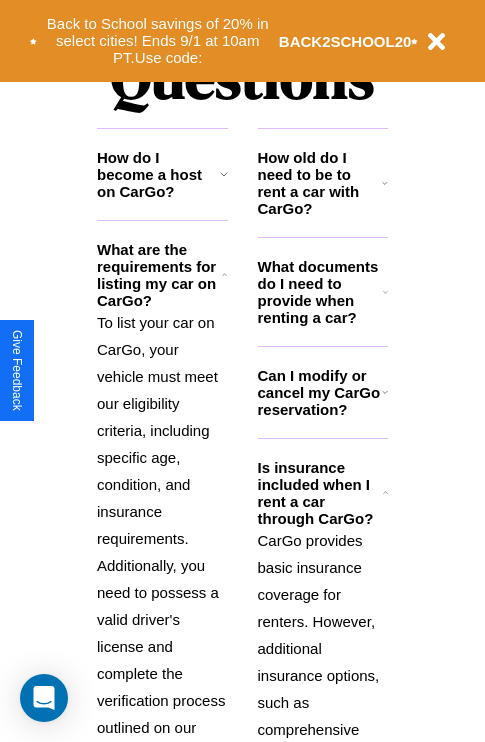 click 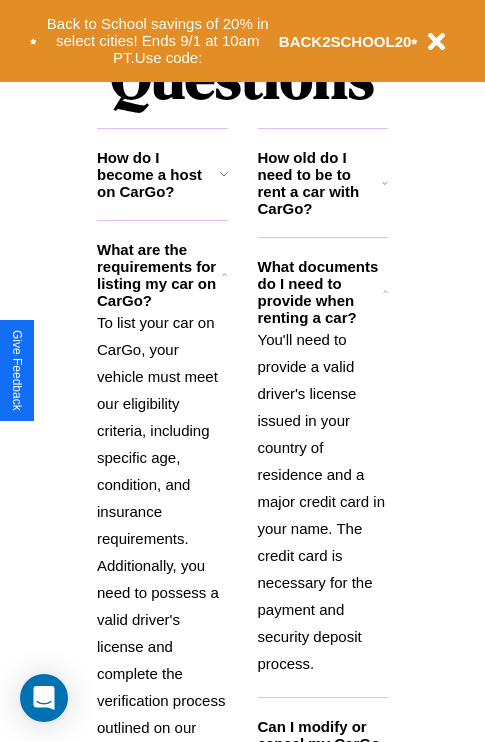 click 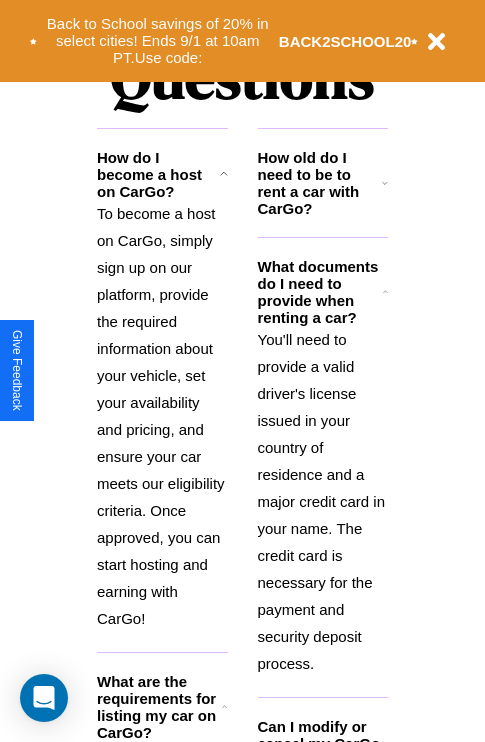 click 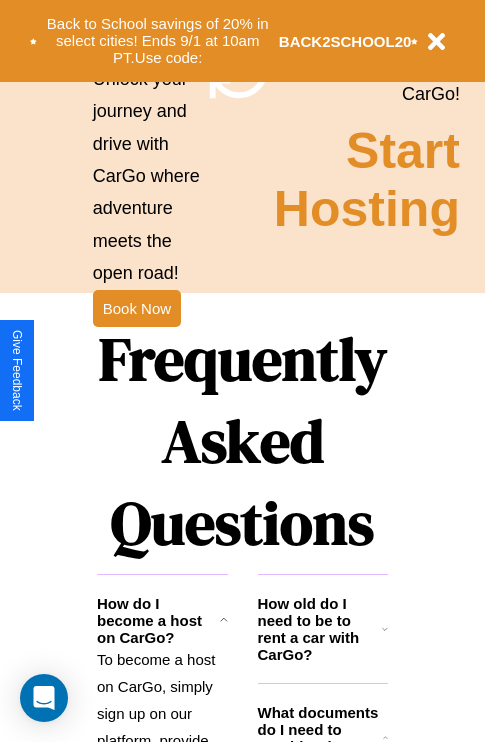 scroll, scrollTop: 1947, scrollLeft: 0, axis: vertical 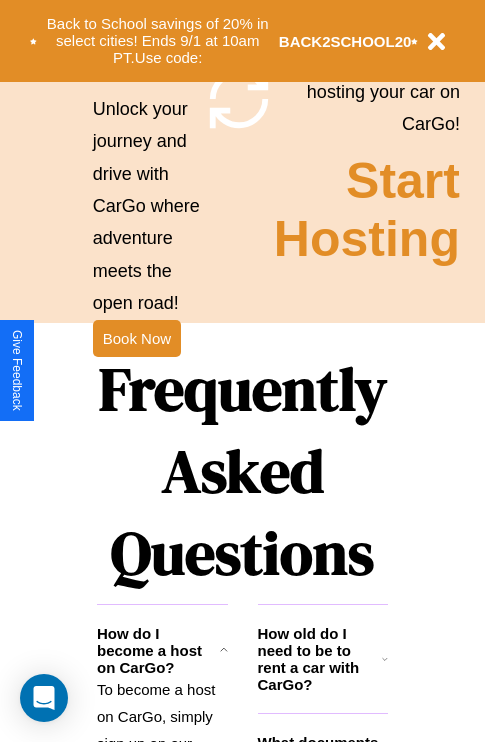 click on "Frequently Asked Questions" at bounding box center (242, 471) 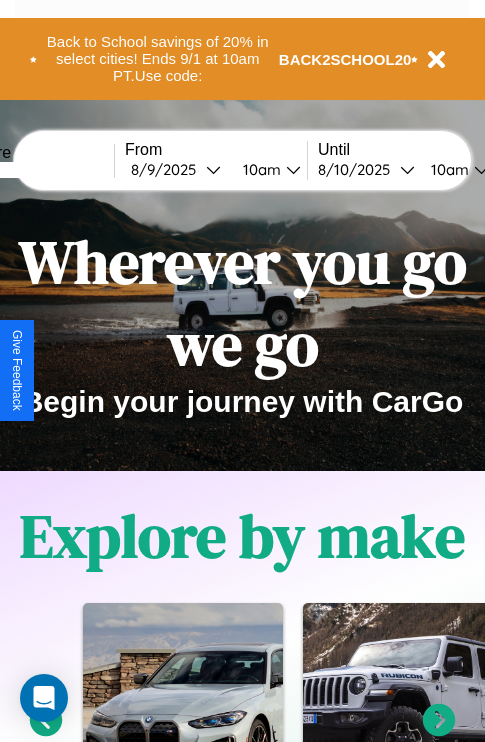 scroll, scrollTop: 0, scrollLeft: 0, axis: both 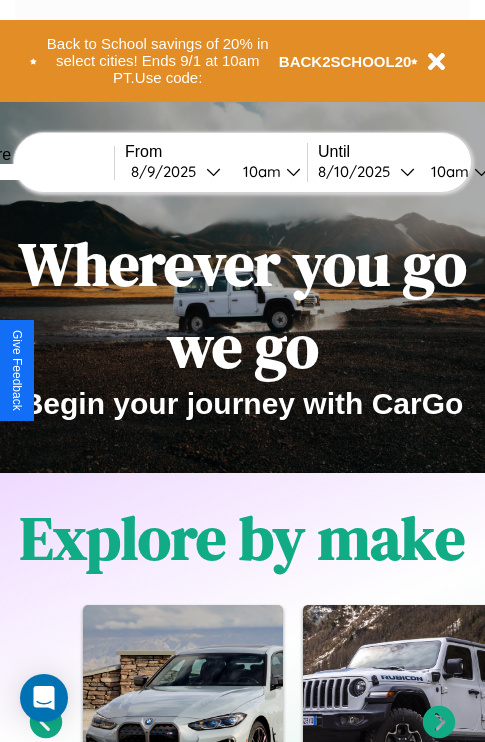 click at bounding box center (39, 172) 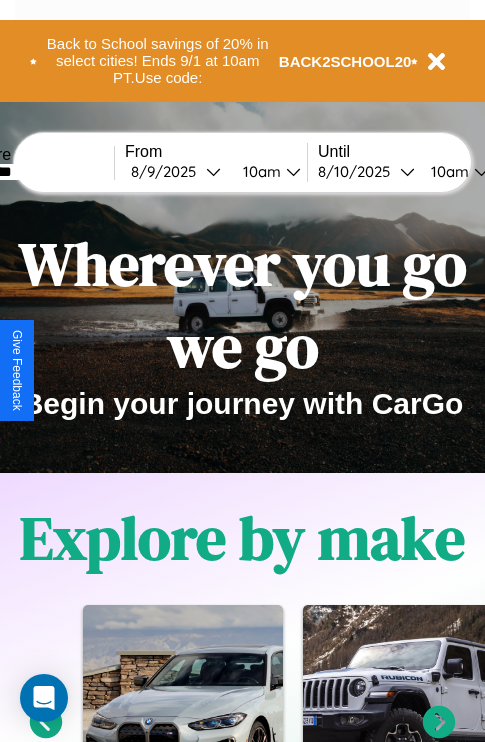 type on "********" 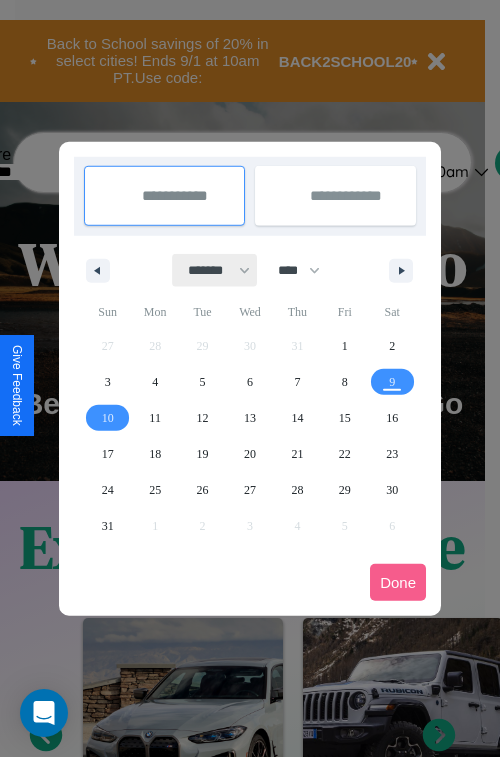 click on "******* ******** ***** ***** *** **** **** ****** ********* ******* ******** ********" at bounding box center [215, 270] 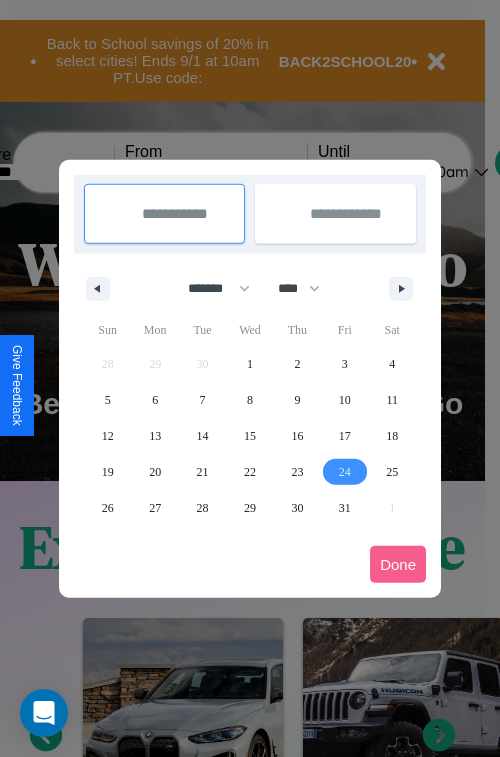 click on "24" at bounding box center [345, 472] 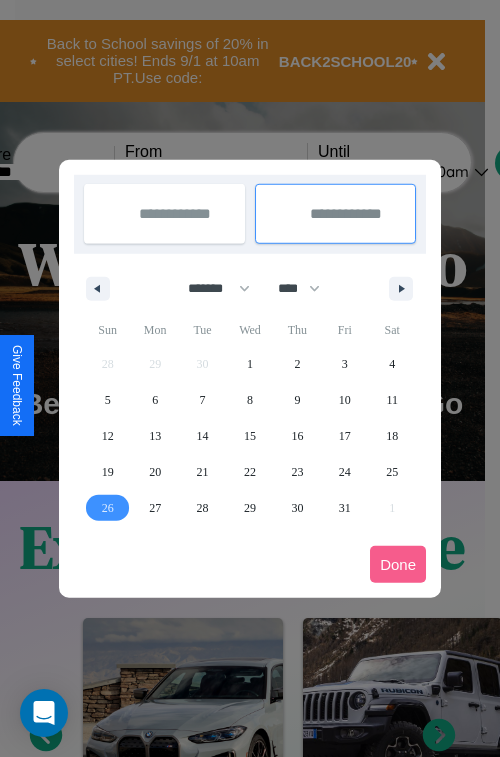 click on "26" at bounding box center (108, 508) 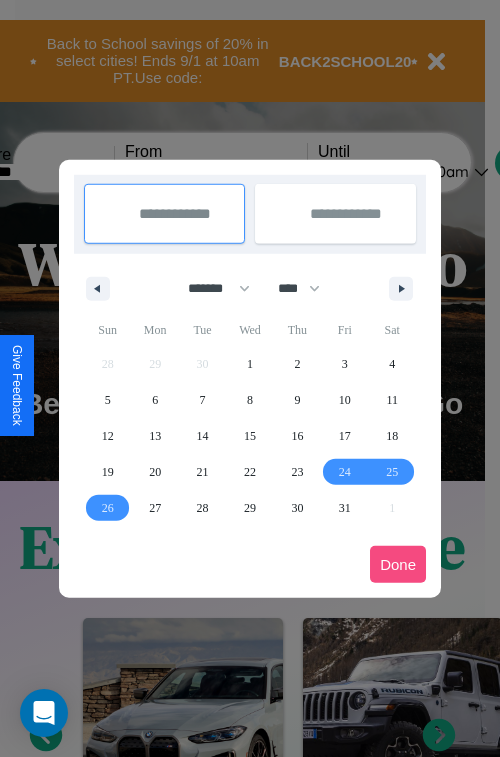 click on "Done" at bounding box center [398, 564] 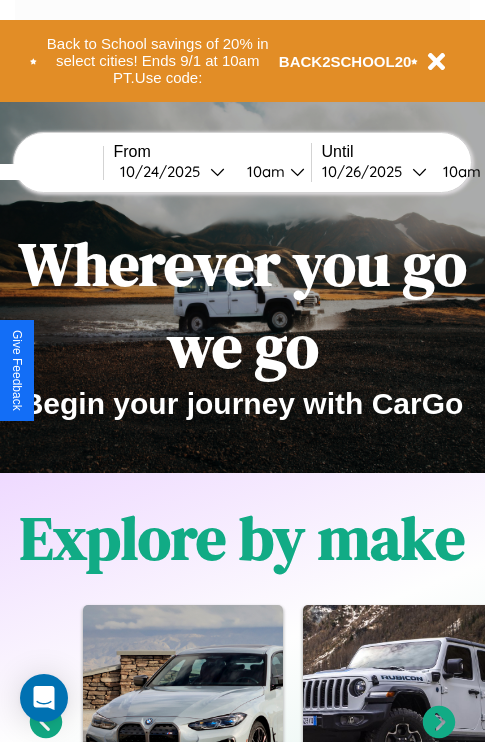 click on "10am" at bounding box center [263, 171] 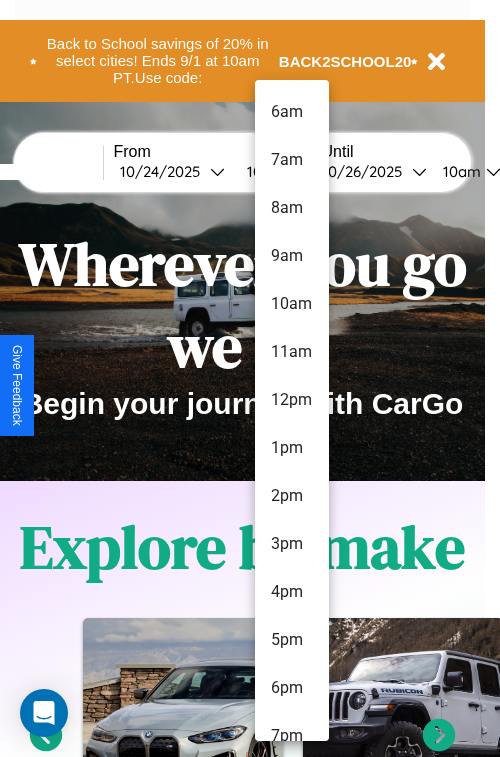 click on "7pm" at bounding box center (292, 736) 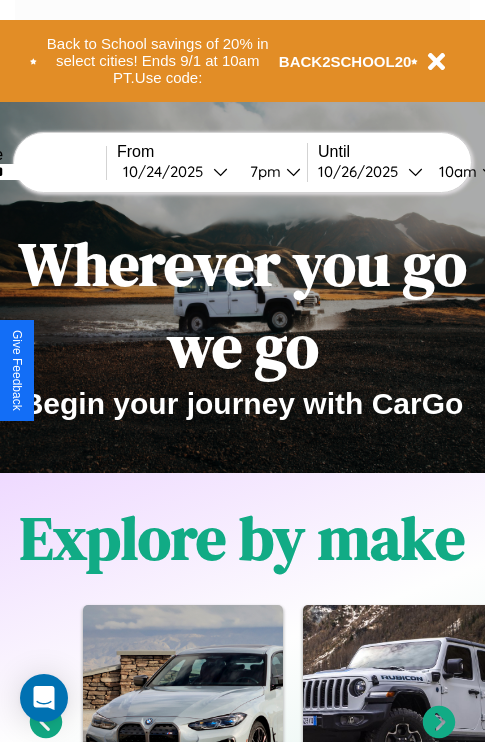click on "10am" at bounding box center [455, 171] 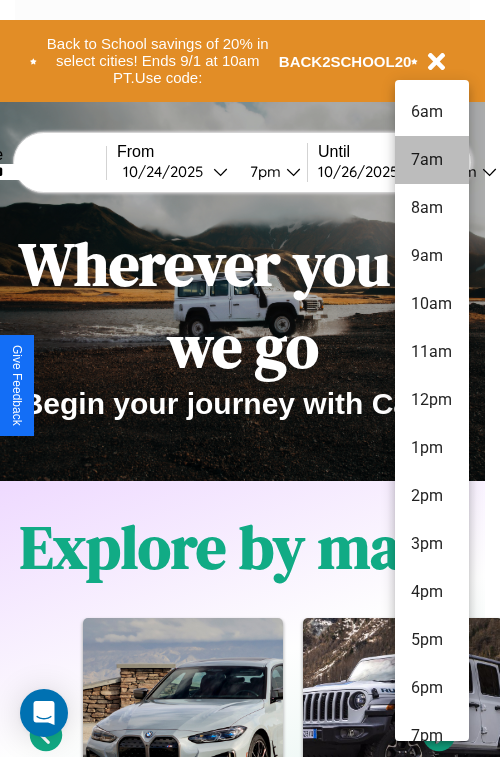 click on "7am" at bounding box center [432, 160] 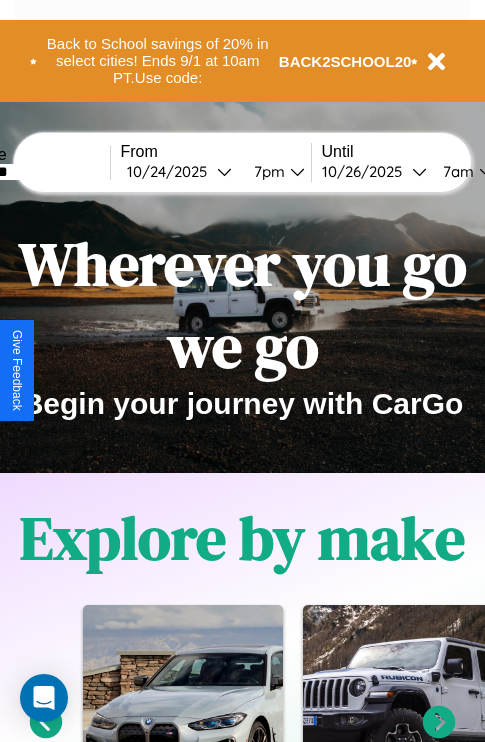 scroll, scrollTop: 0, scrollLeft: 76, axis: horizontal 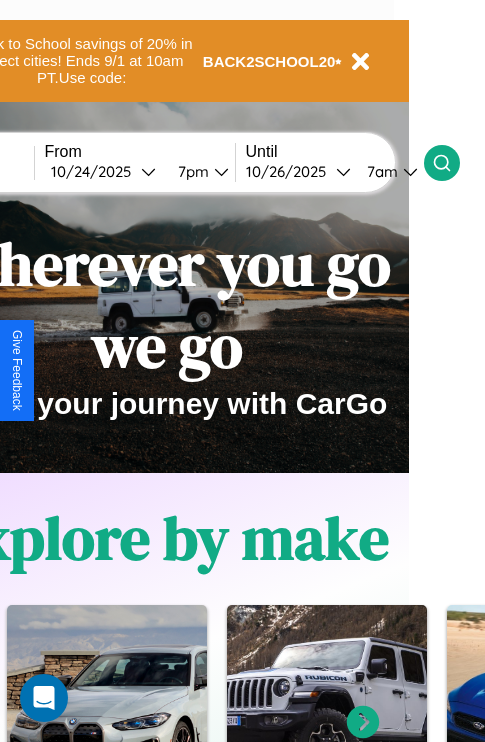 click 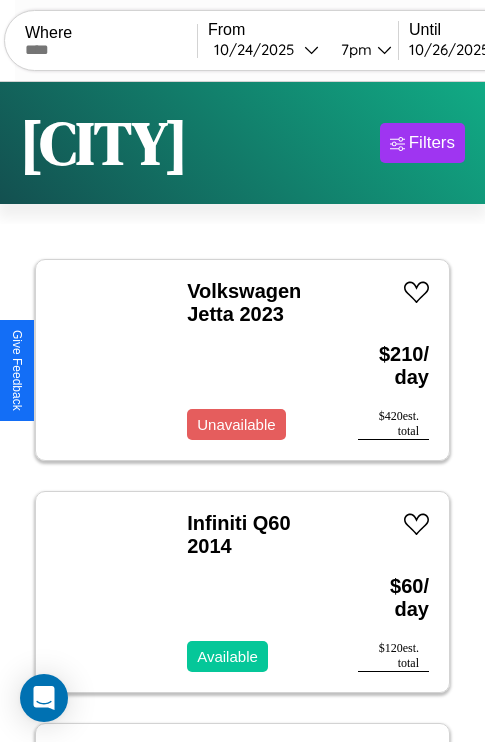 scroll, scrollTop: 94, scrollLeft: 0, axis: vertical 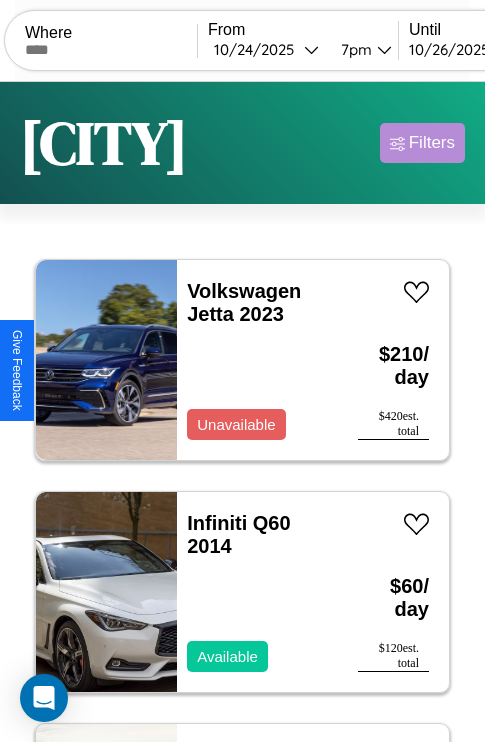 click on "Filters" at bounding box center (432, 143) 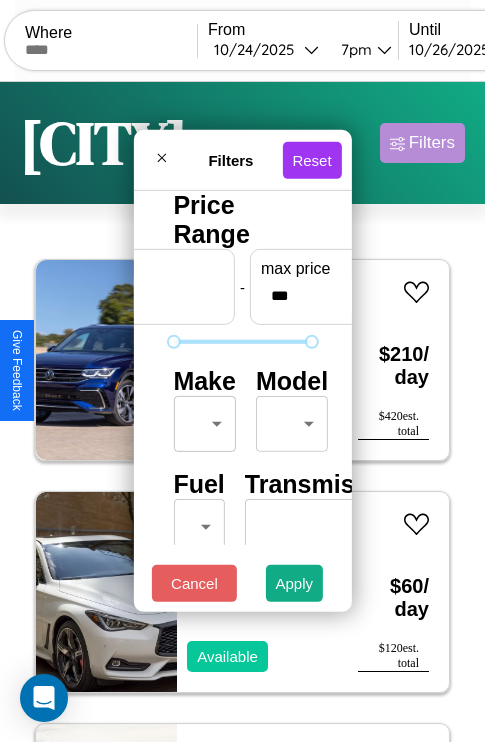 scroll, scrollTop: 59, scrollLeft: 0, axis: vertical 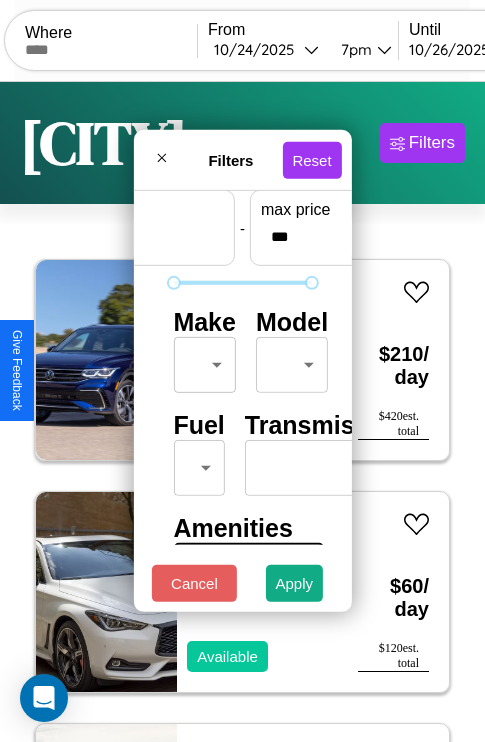 click on "CarGo Where From [DATE] [TIME] Until [DATE] [TIME] Become a Host Login Sign Up [CITY] Filters 53  cars in this area These cars can be picked up in this city. Volkswagen   Jetta   2023 Unavailable $ 210  / day $ 420  est. total Infiniti   Q60   2014 Available $ 60  / day $ 120  est. total Dodge   Raider   2024 Available $ 50  / day $ 100  est. total Aston Martin   Vanquish Zagato   2016 Available $ 40  / day $ 80  est. total Jeep   Grand Wagoneer   2018 Available $ 80  / day $ 160  est. total Bentley   Arnage   2020 Available $ 130  / day $ 260  est. total Infiniti   QX30   2021 Available $ 180  / day $ 360  est. total Toyota   Prius V   2021 Available $ 140  / day $ 280  est. total Tesla   Model X   2016 Available $ 70  / day $ 140  est. total Chrysler   Prowler   2021 Available $ 180  / day $ 360  est. total Buick   Regal   2018 Available $ 150  / day $ 300  est. total Audi   V8   2024 Available $ 40  / day $ 80  est. total Toyota   Prius V   2019 Available $ 40  / day $ 80  est. total Chrysler" at bounding box center (242, 412) 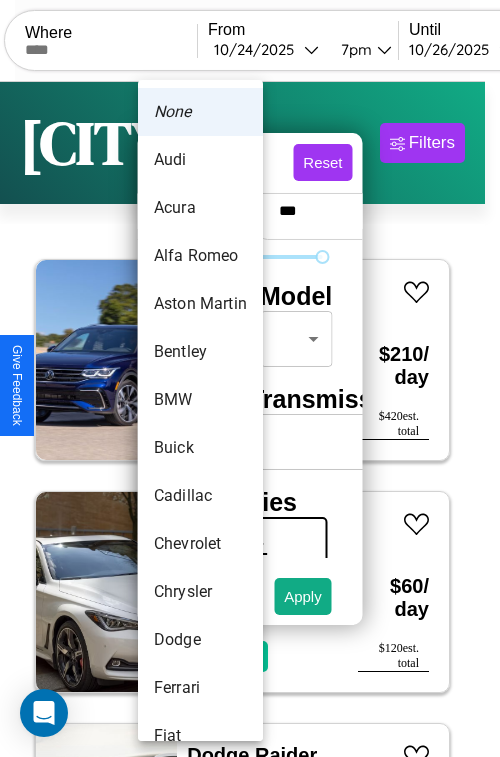 click on "Acura" at bounding box center (200, 208) 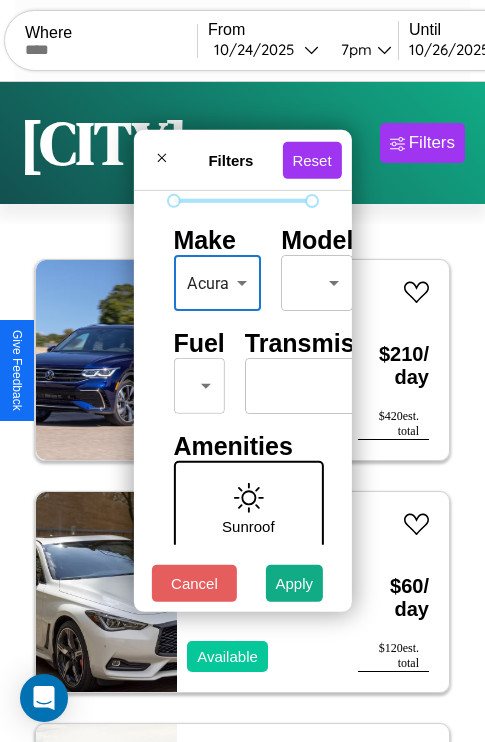 scroll, scrollTop: 162, scrollLeft: 0, axis: vertical 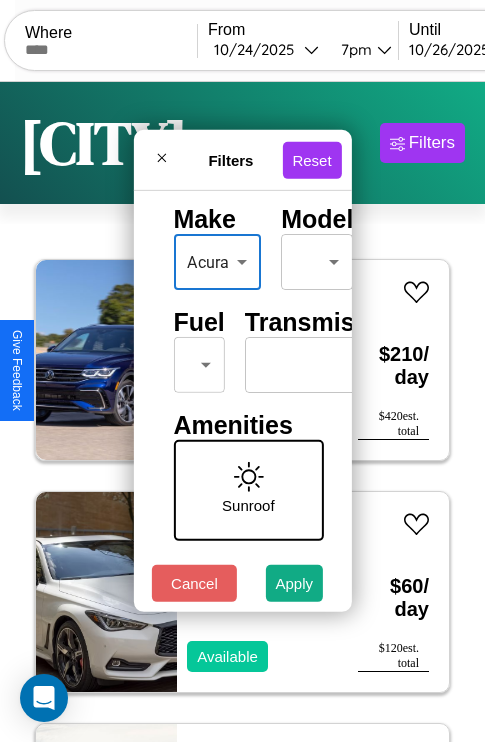 click on "CarGo Where From [DATE] [TIME] Until [DATE] [TIME] Become a Host Login Sign Up [CITY] Filters 53  cars in this area These cars can be picked up in this city. Volkswagen   Jetta   2023 Unavailable $ 210  / day $ 420  est. total Infiniti   Q60   2014 Available $ 60  / day $ 120  est. total Dodge   Raider   2024 Available $ 50  / day $ 100  est. total Aston Martin   Vanquish Zagato   2016 Available $ 40  / day $ 80  est. total Jeep   Grand Wagoneer   2018 Available $ 80  / day $ 160  est. total Bentley   Arnage   2020 Available $ 130  / day $ 260  est. total Infiniti   QX30   2021 Available $ 180  / day $ 360  est. total Toyota   Prius V   2021 Available $ 140  / day $ 280  est. total Tesla   Model X   2016 Available $ 70  / day $ 140  est. total Chrysler   Prowler   2021 Available $ 180  / day $ 360  est. total Buick   Regal   2018 Available $ 150  / day $ 300  est. total Audi   V8   2024 Available $ 40  / day $ 80  est. total Toyota   Prius V   2019 Available $ 40  / day $ 80  est. total Chrysler" at bounding box center (242, 412) 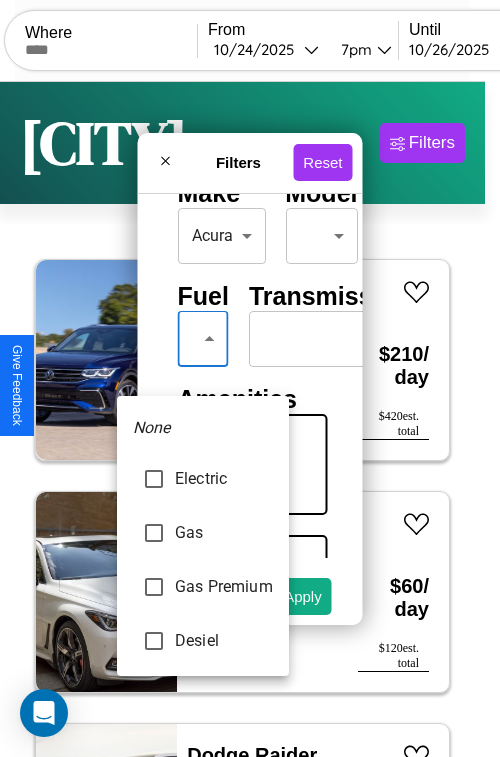 type on "***" 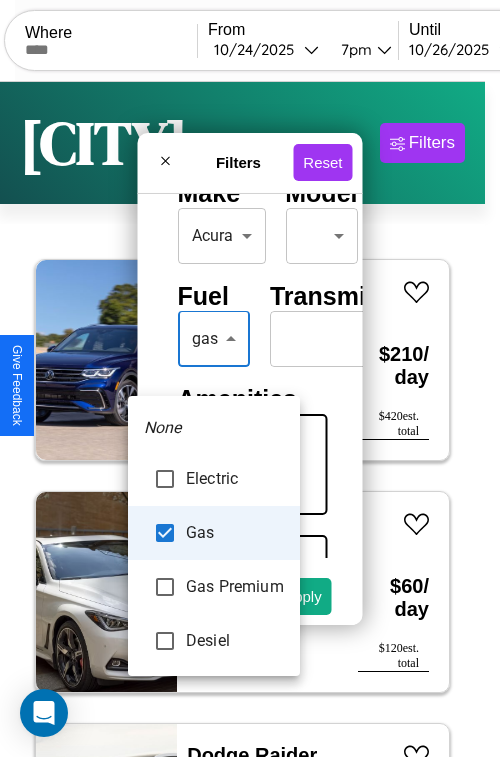click at bounding box center [250, 378] 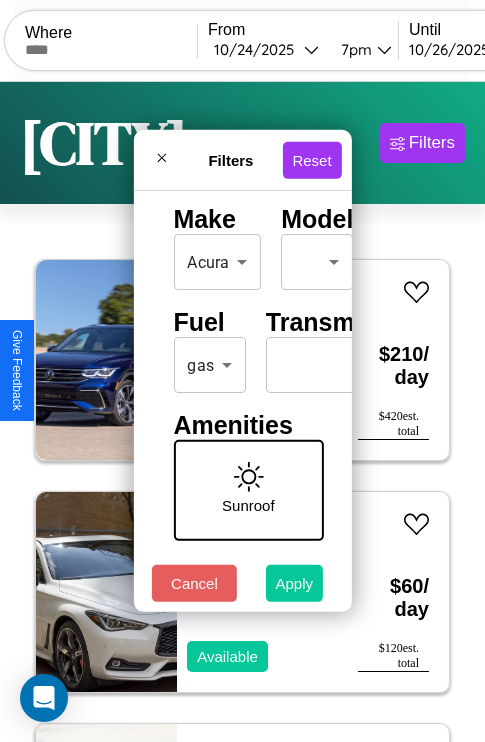 click on "Apply" at bounding box center (295, 583) 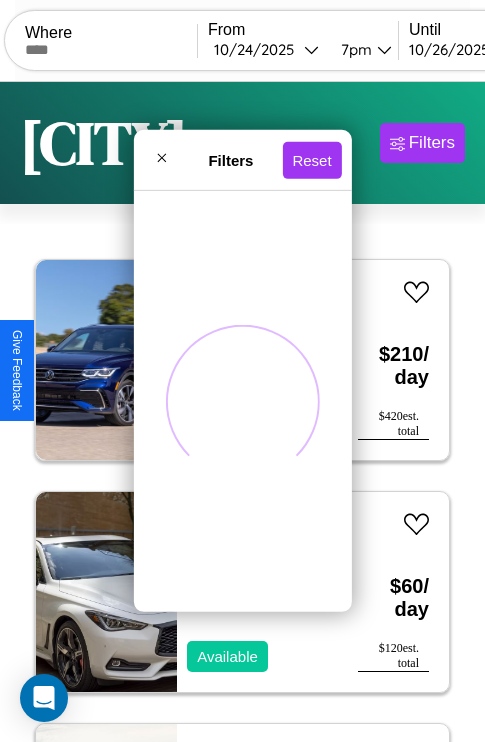 scroll, scrollTop: 95, scrollLeft: 0, axis: vertical 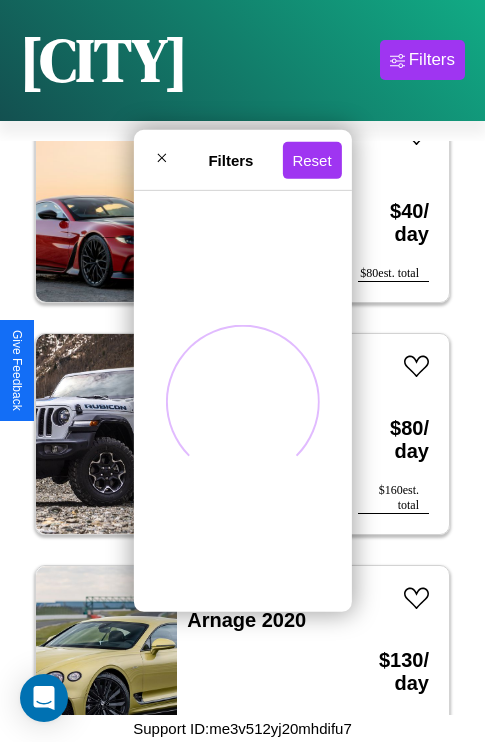 click at bounding box center (243, 401) 